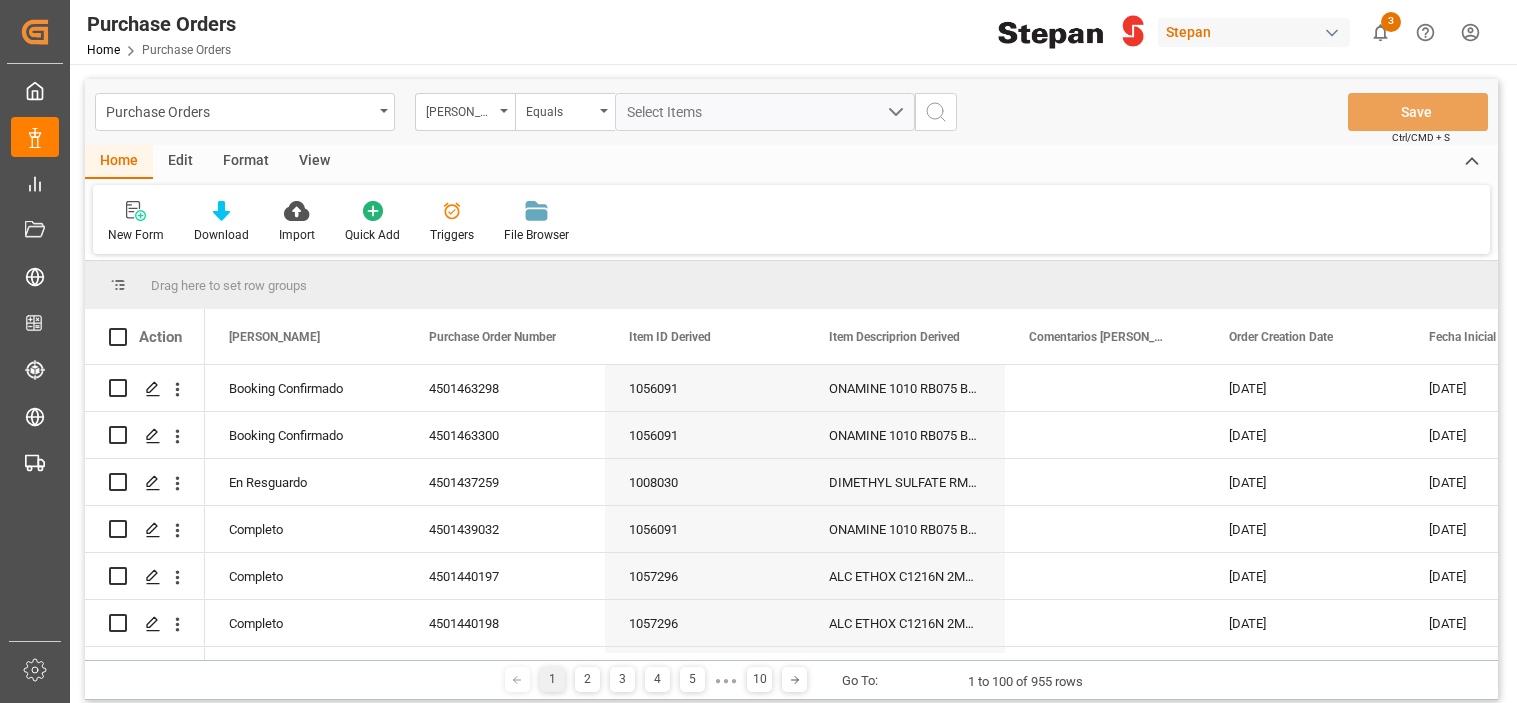scroll, scrollTop: 0, scrollLeft: 0, axis: both 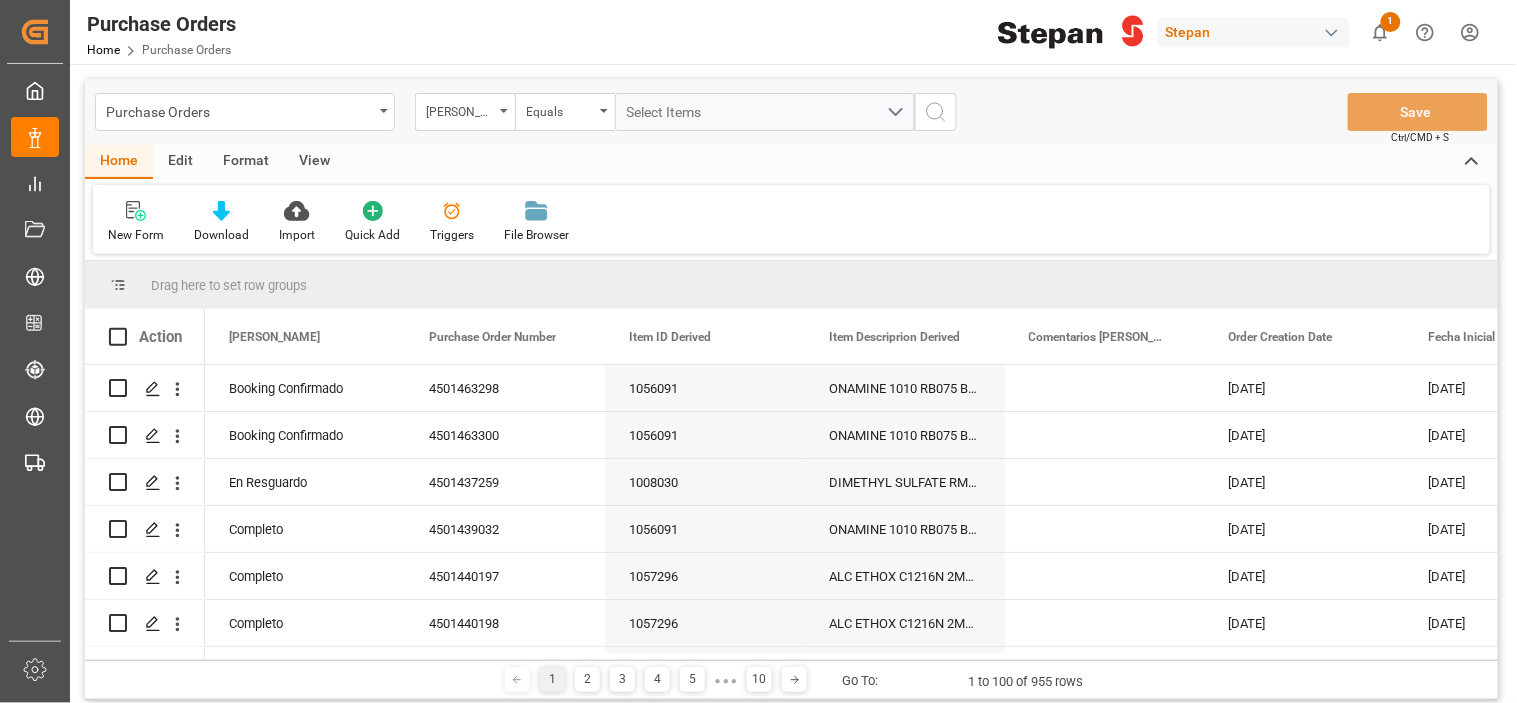 click on "Stepan" at bounding box center (1254, 32) 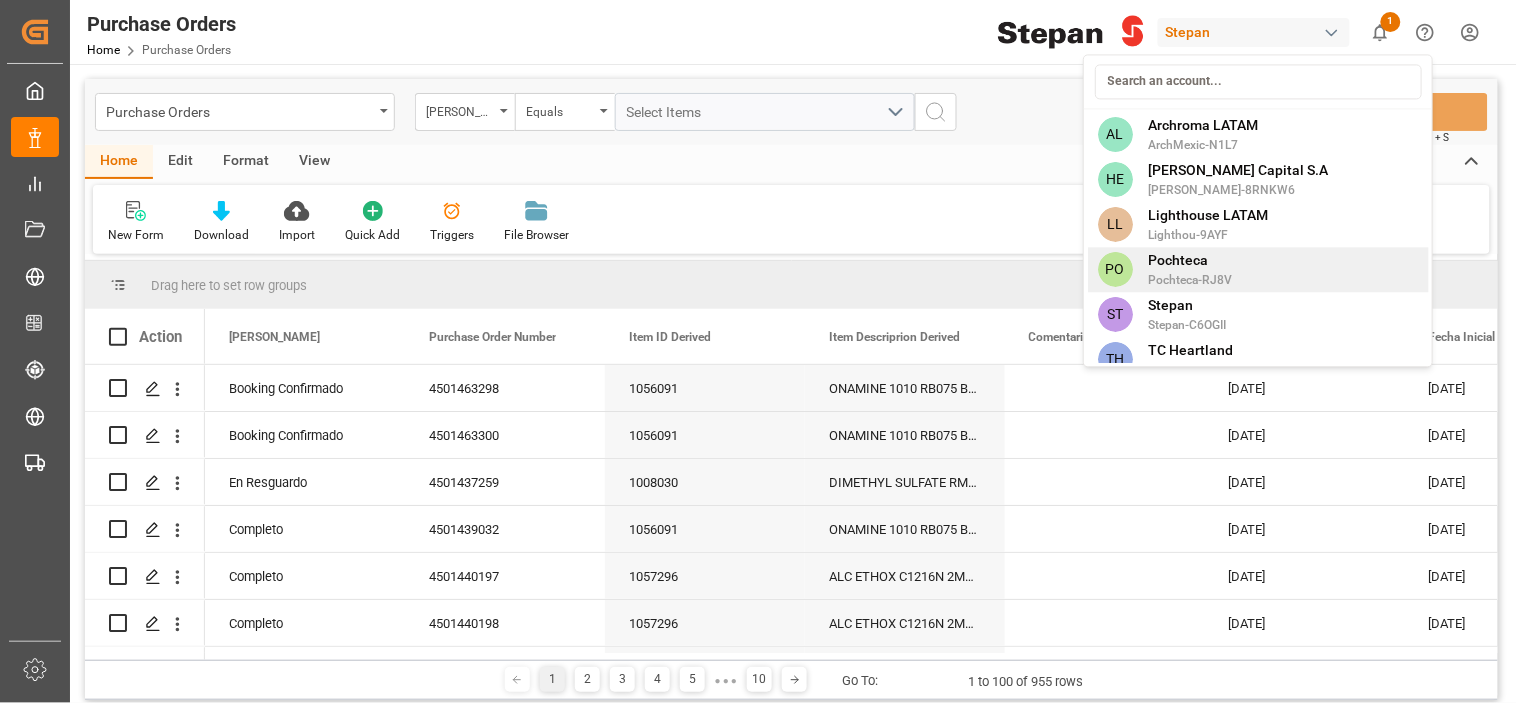 click on "Pochteca" at bounding box center [1191, 260] 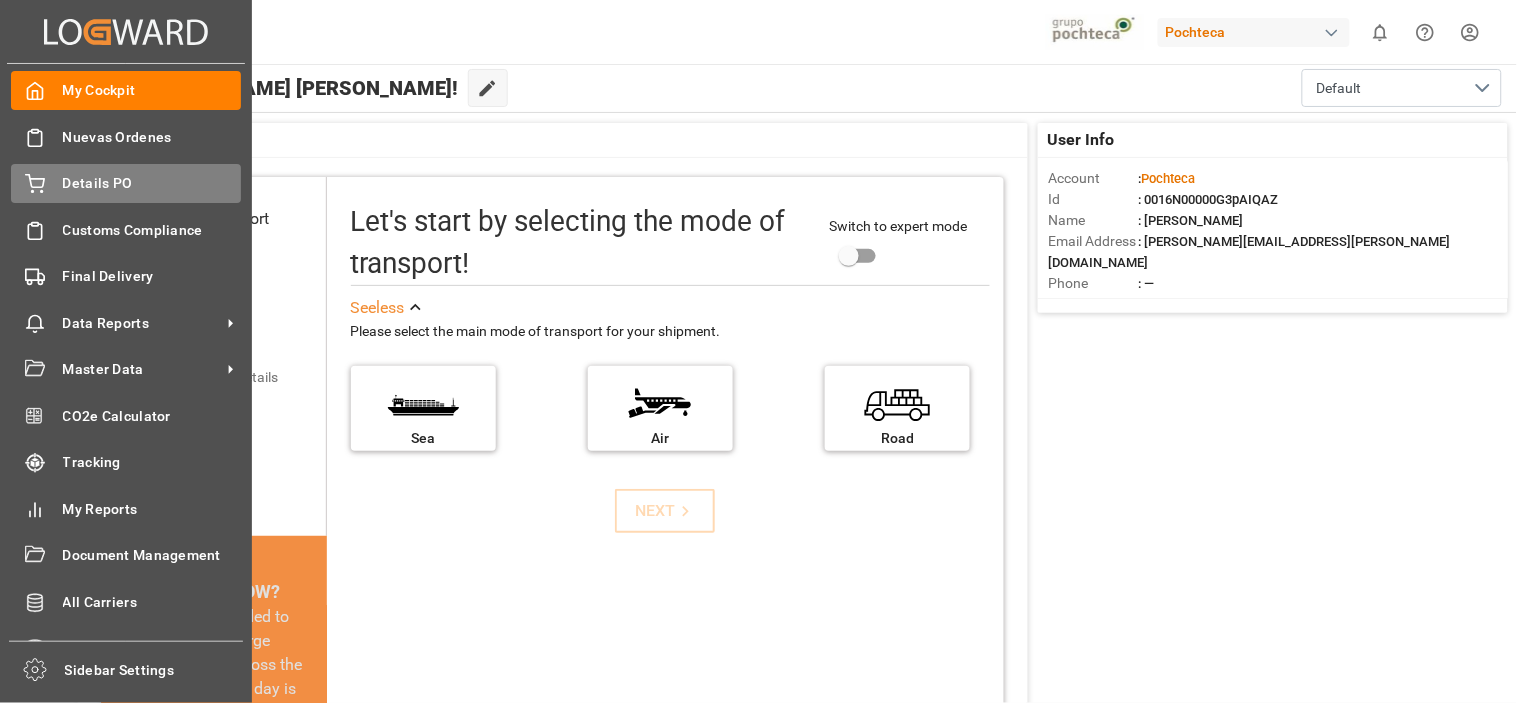 click on "Details PO Details PO" at bounding box center (126, 183) 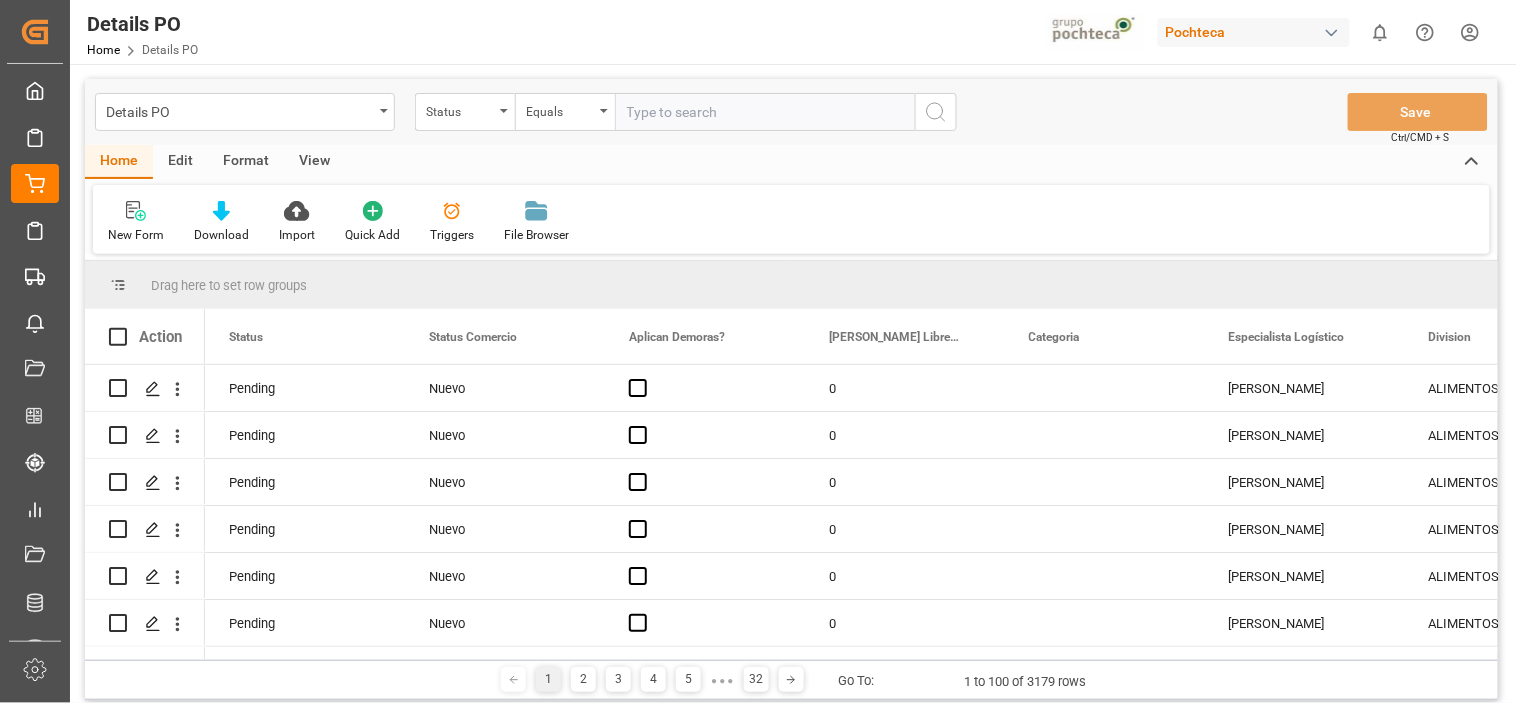 click on "Format" at bounding box center (246, 162) 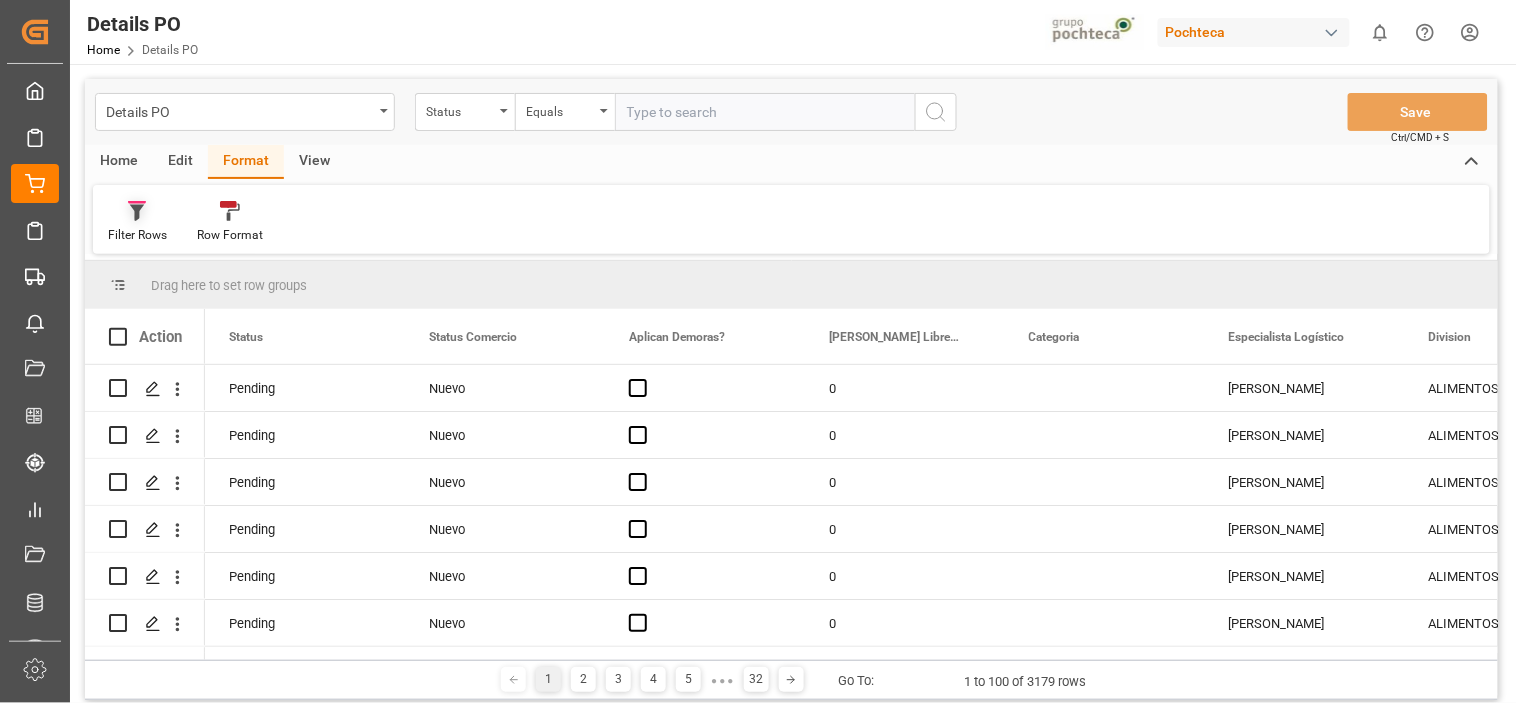 click on "Filter Rows" at bounding box center (137, 222) 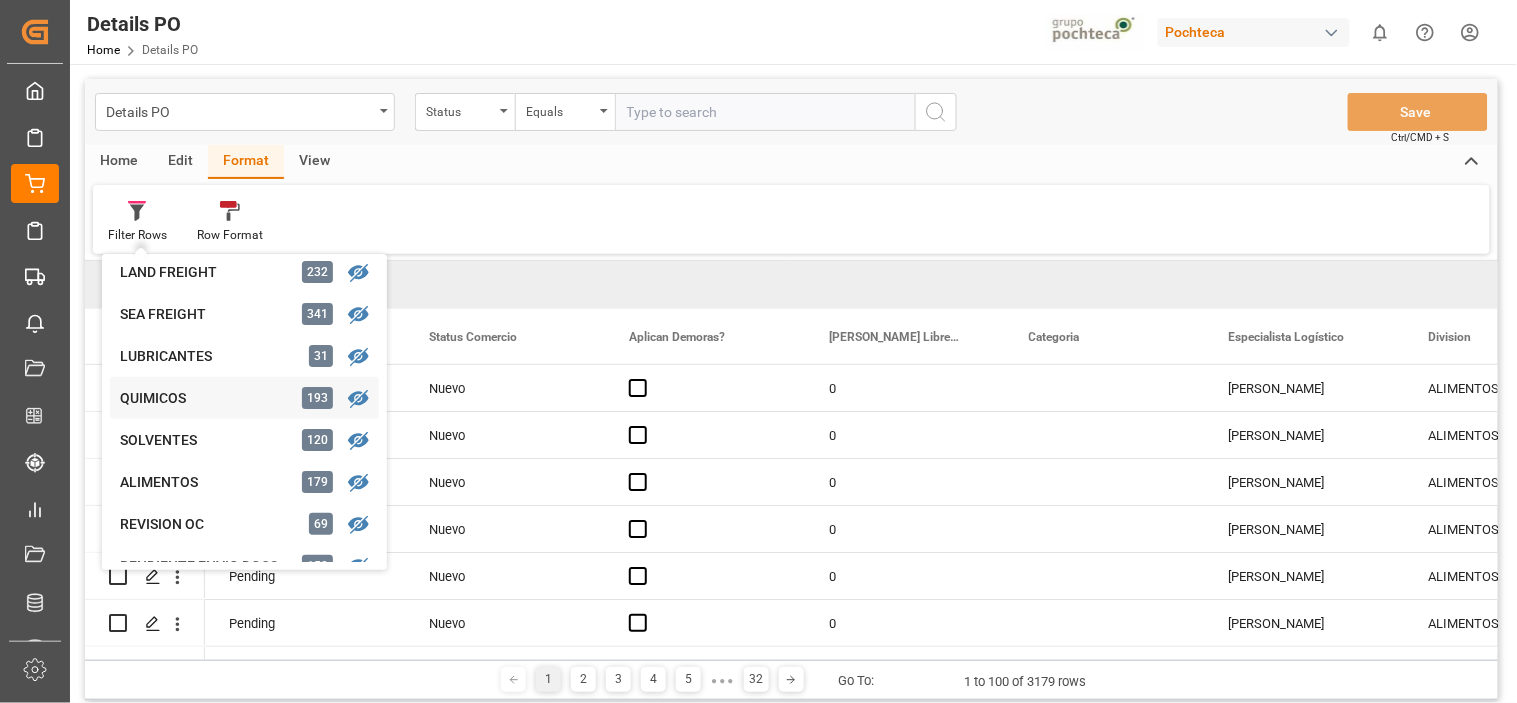 scroll, scrollTop: 0, scrollLeft: 0, axis: both 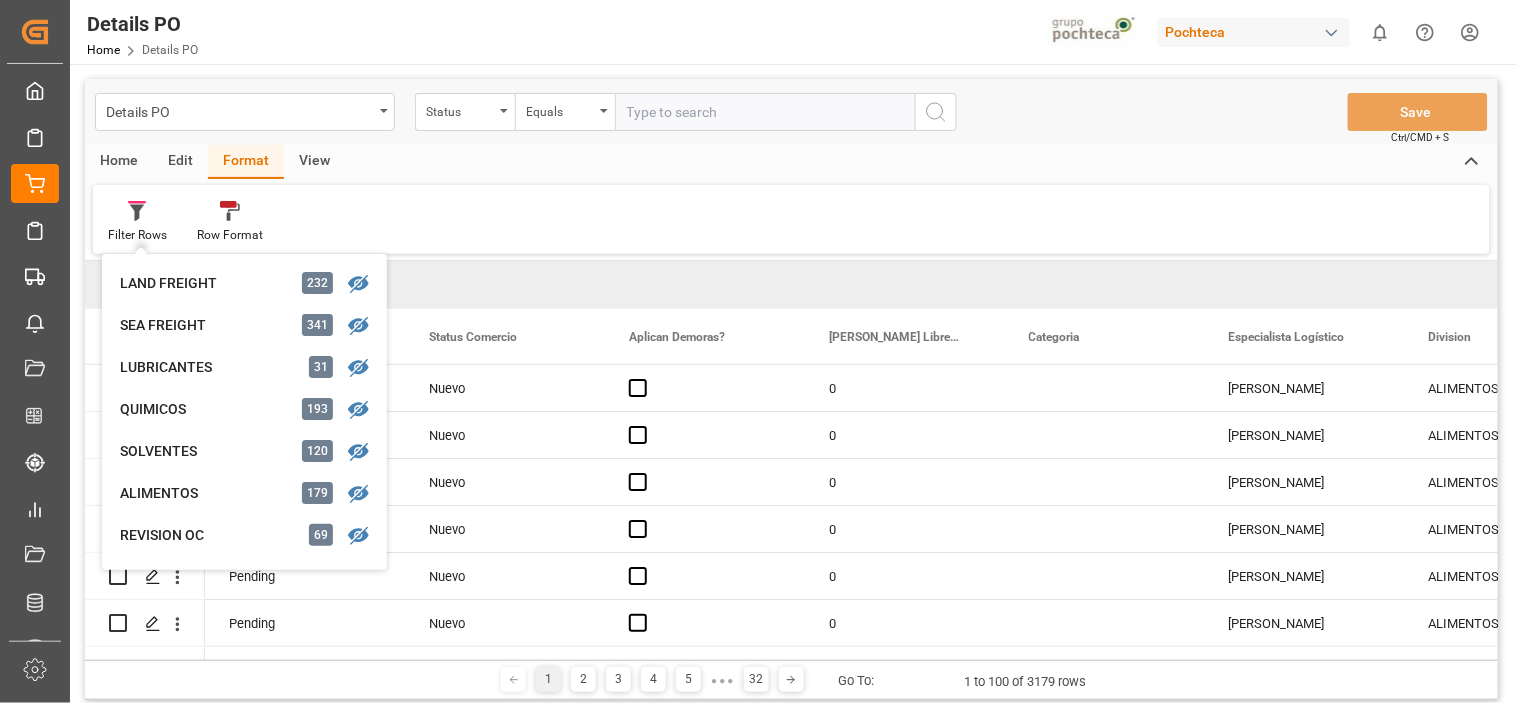 click on "Edit" at bounding box center (180, 162) 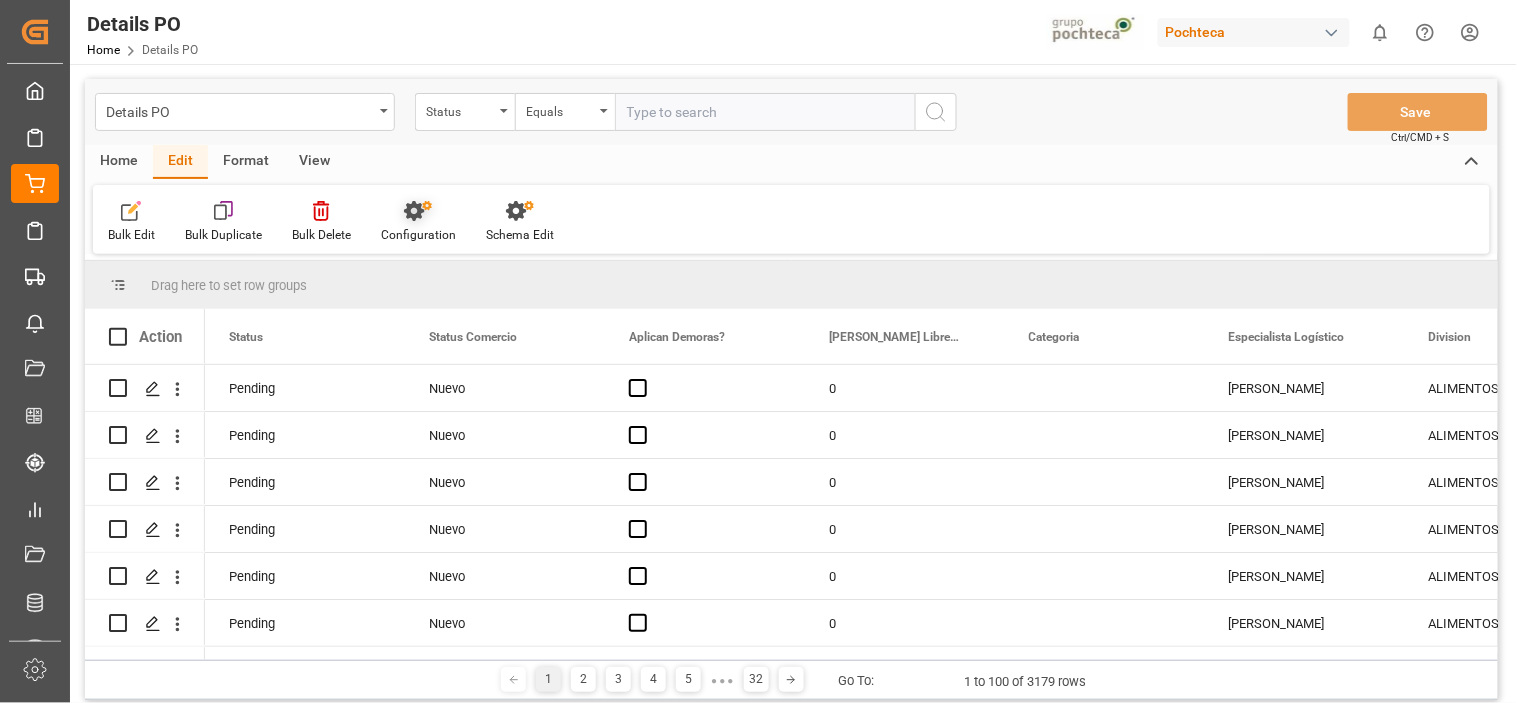 click on "Configuration" at bounding box center [418, 222] 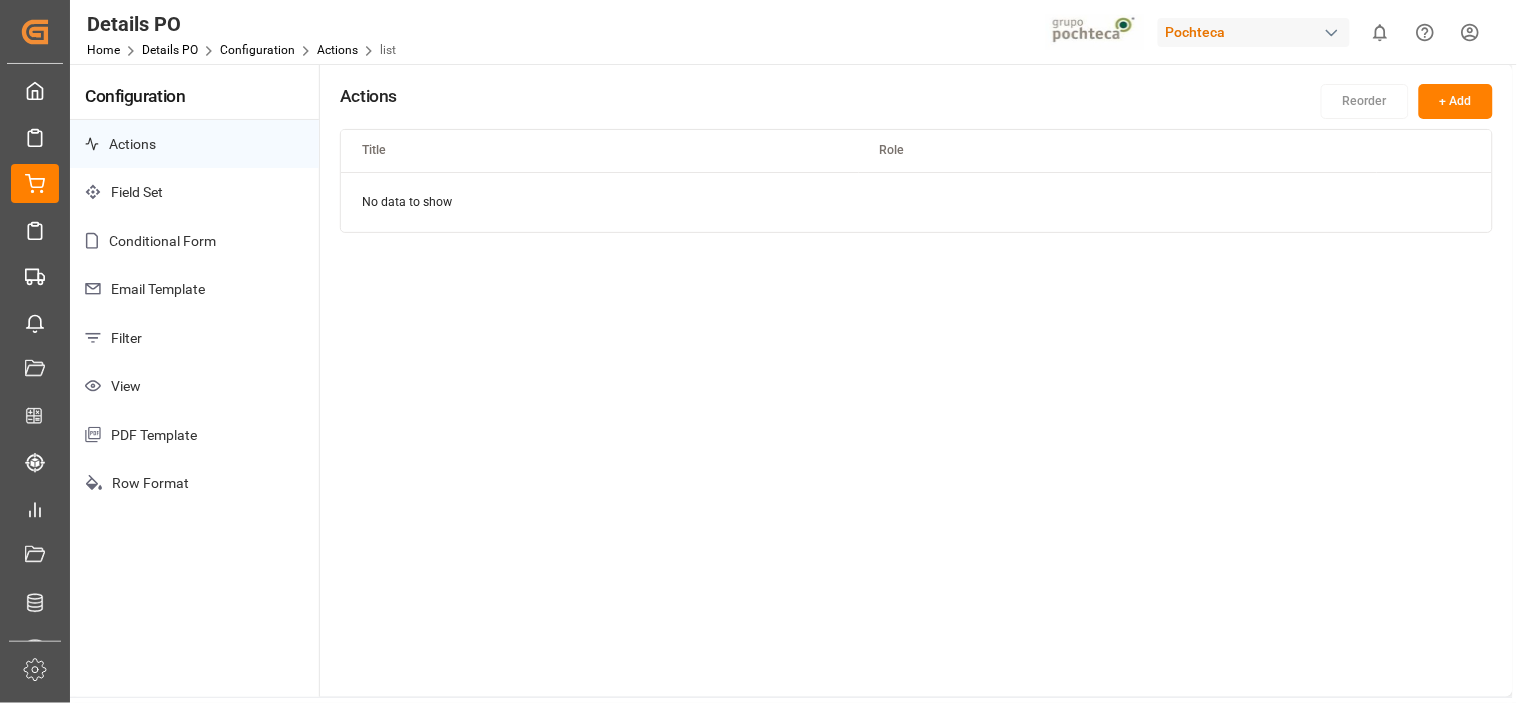 click on "Filter" at bounding box center [194, 338] 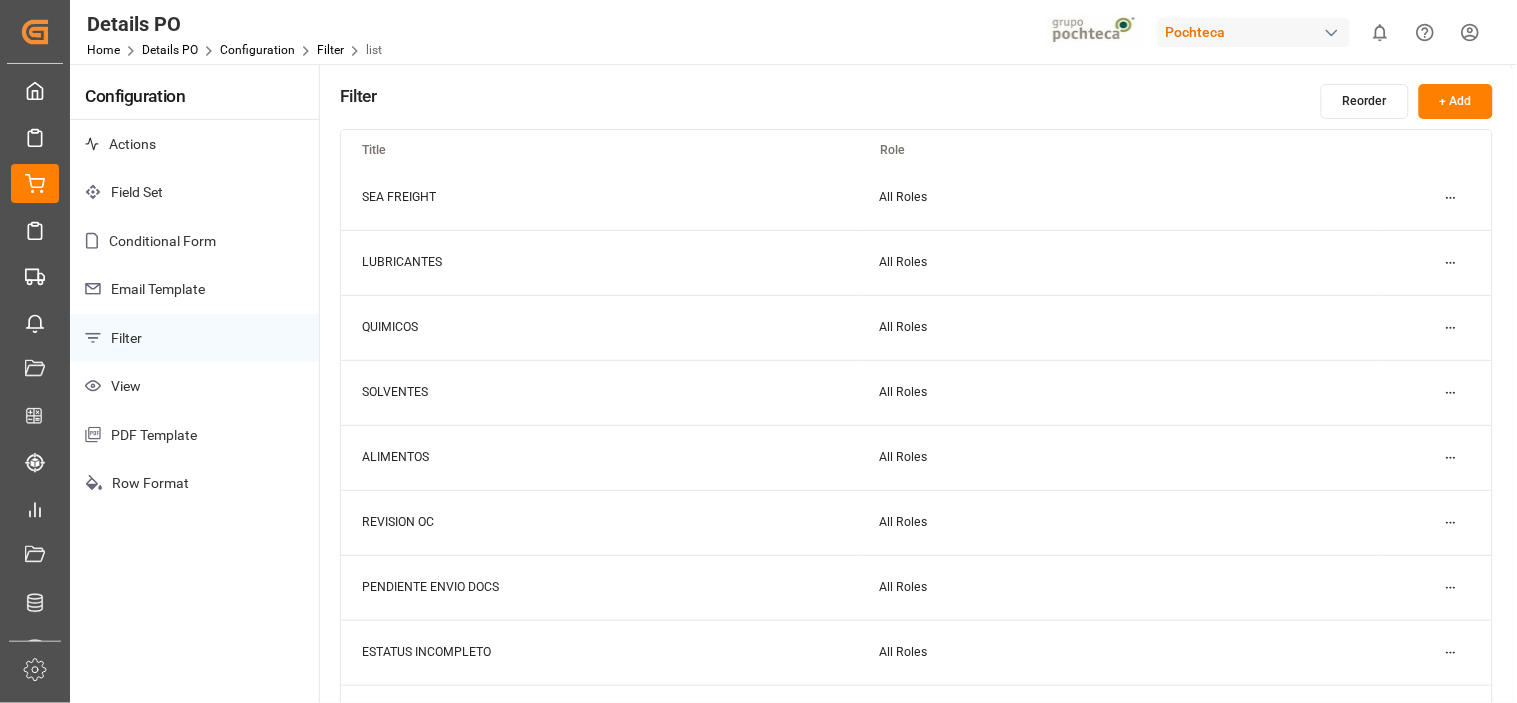 scroll, scrollTop: 87, scrollLeft: 0, axis: vertical 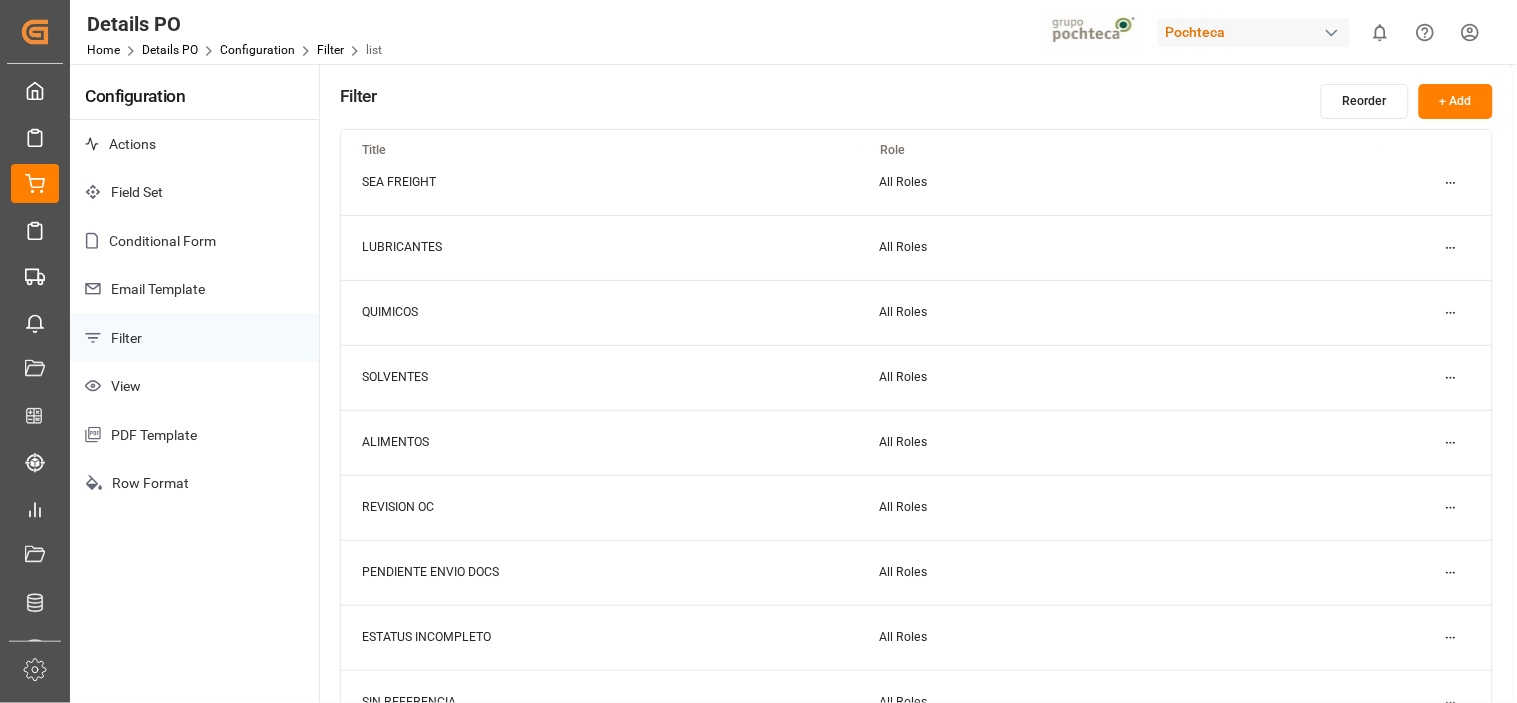 click on "Created by potrace 1.15, written by Peter Selinger 2001-2017 Created by potrace 1.15, written by Peter Selinger 2001-2017 My Cockpit My Cockpit Nuevas Ordenes Nuevas Ordenes Details PO Details PO Customs Compliance Customs Compliance Final Delivery Final Delivery Data Reports Data Reports Master Data Master Data CO2e Calculator CO2e Calculator Tracking Tracking My Reports My Reports Document Management Document Management All Carriers All Carriers Freight Forwarder Freight Forwarder Sidebar Settings Back to main menu Details PO Home Details PO Configuration Filter list Pochteca 0 Notifications Only show unread All Watching Mark all categories read No notifications Configuration Actions Field Set Conditional Form Email Template Filter View PDF Template Row Format Filter Reorder + Add Title Role LAND FREIGHT All Roles SEA FREIGHT All Roles LUBRICANTES All Roles QUIMICOS All Roles SOLVENTES All Roles ALIMENTOS All Roles REVISION OC  All Roles PENDIENTE ENVIO DOCS All Roles ESTATUS INCOMPLETO All Roles All Roles" at bounding box center (758, 351) 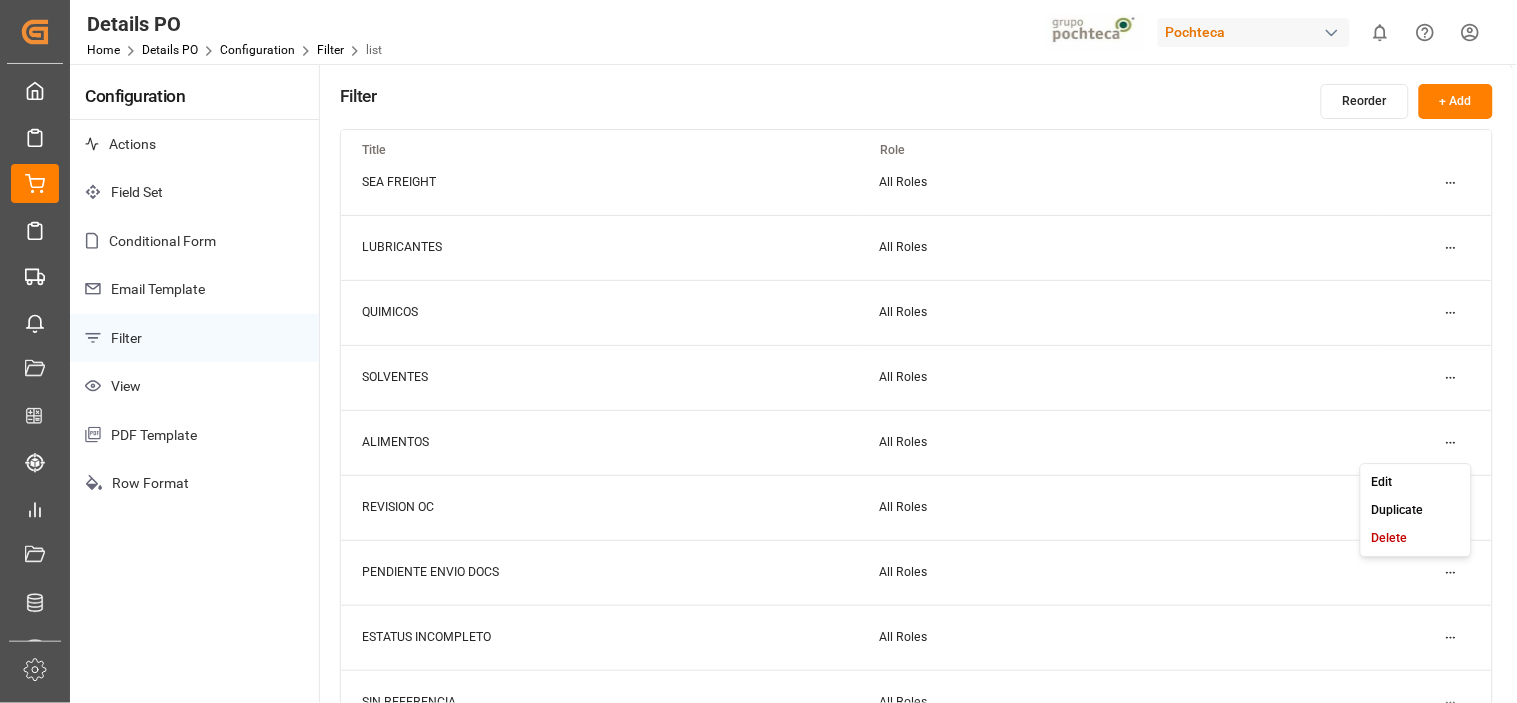click on "Edit" at bounding box center (1416, 482) 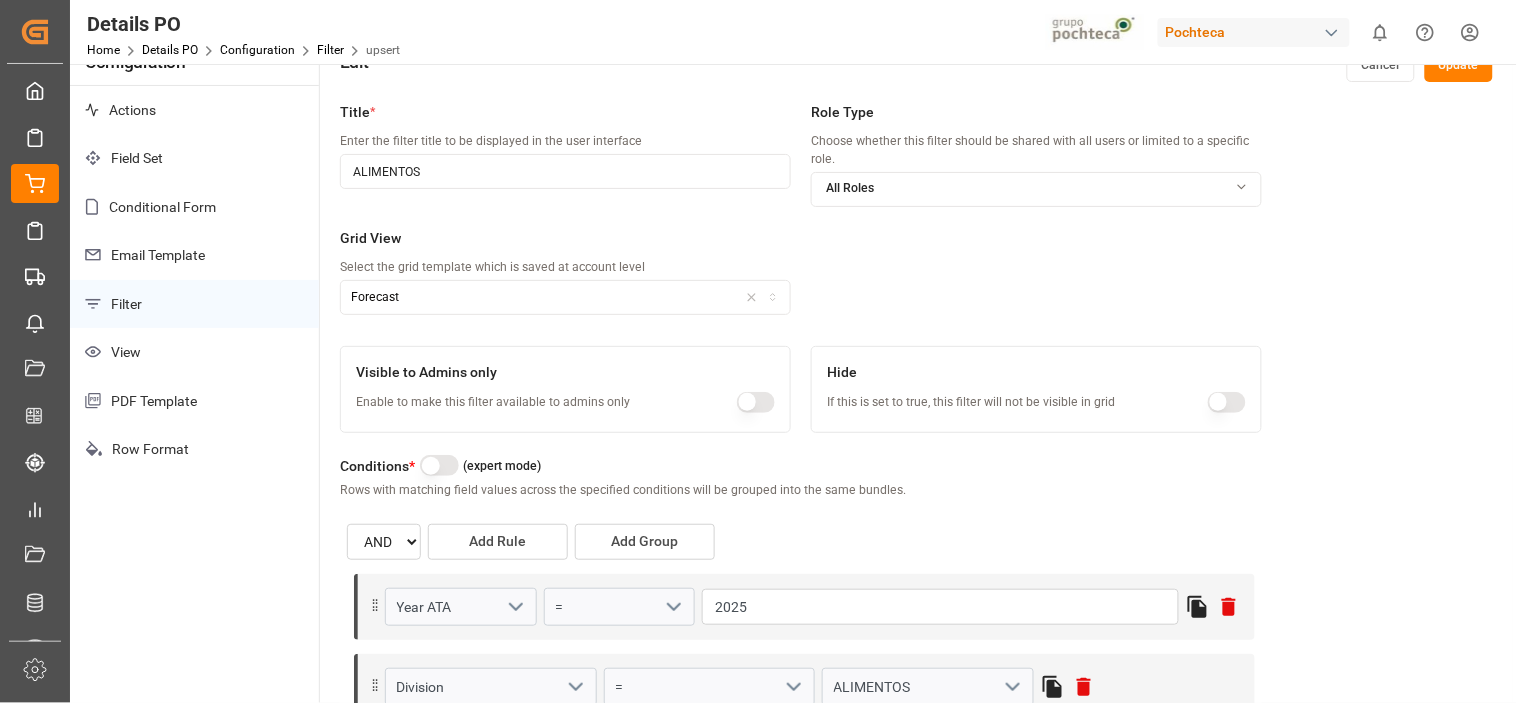 scroll, scrollTop: 0, scrollLeft: 0, axis: both 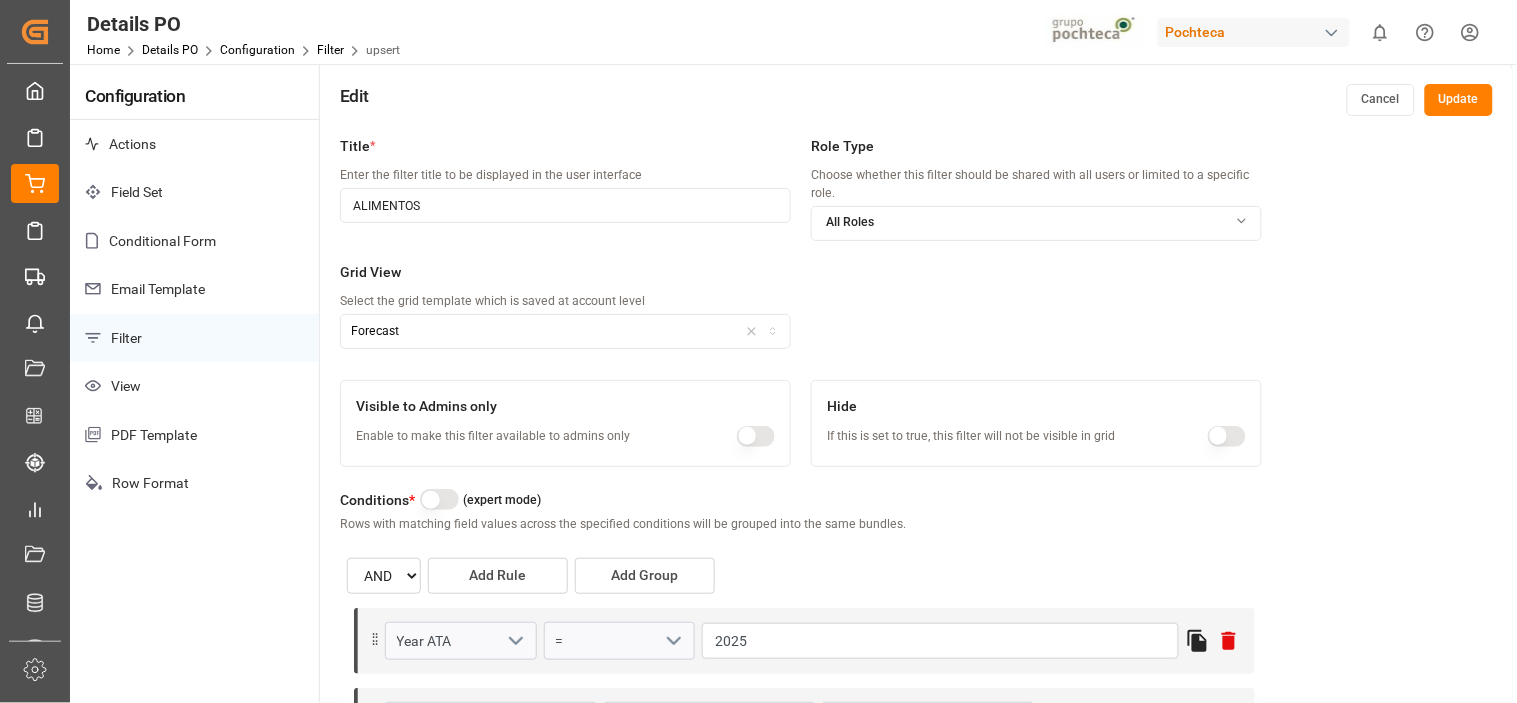 drag, startPoint x: 1121, startPoint y: 364, endPoint x: 1213, endPoint y: 331, distance: 97.73945 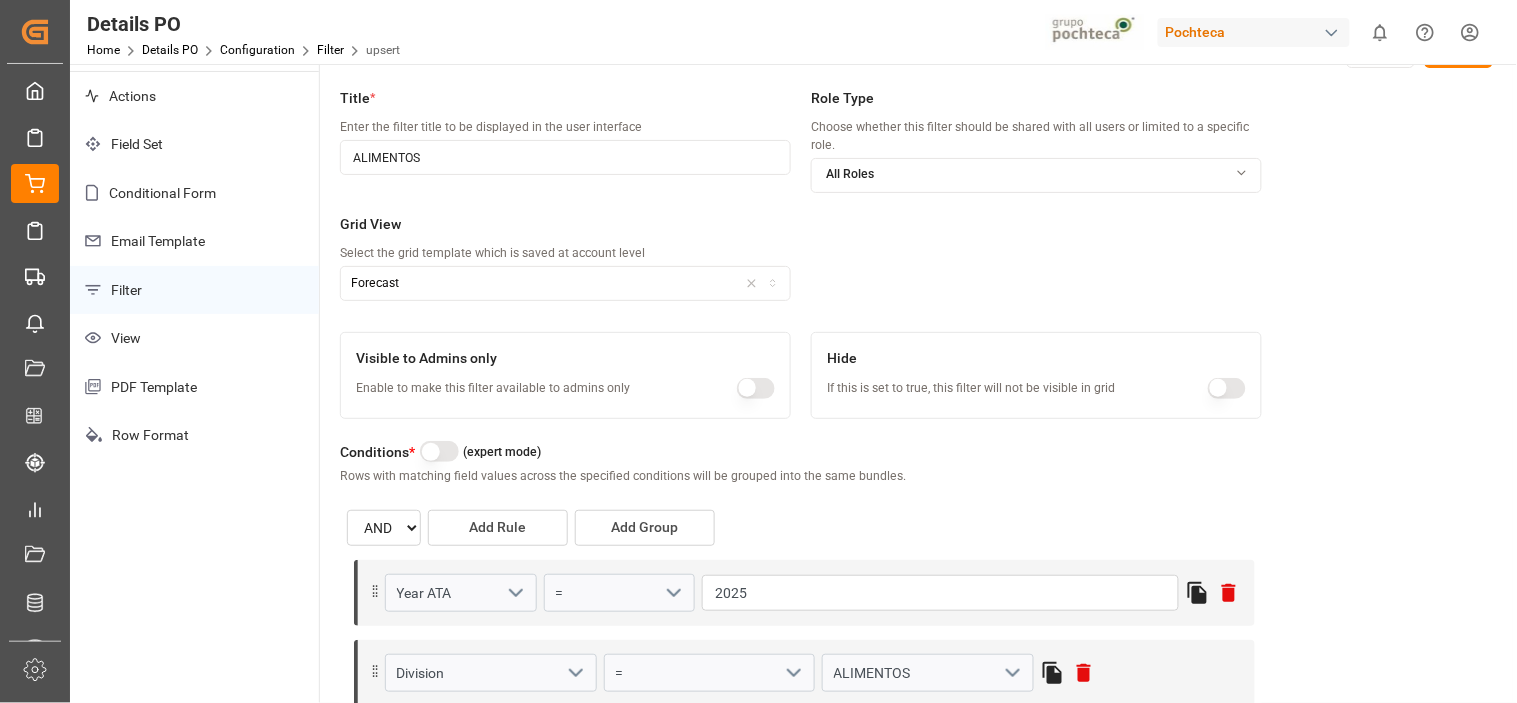 scroll, scrollTop: 0, scrollLeft: 0, axis: both 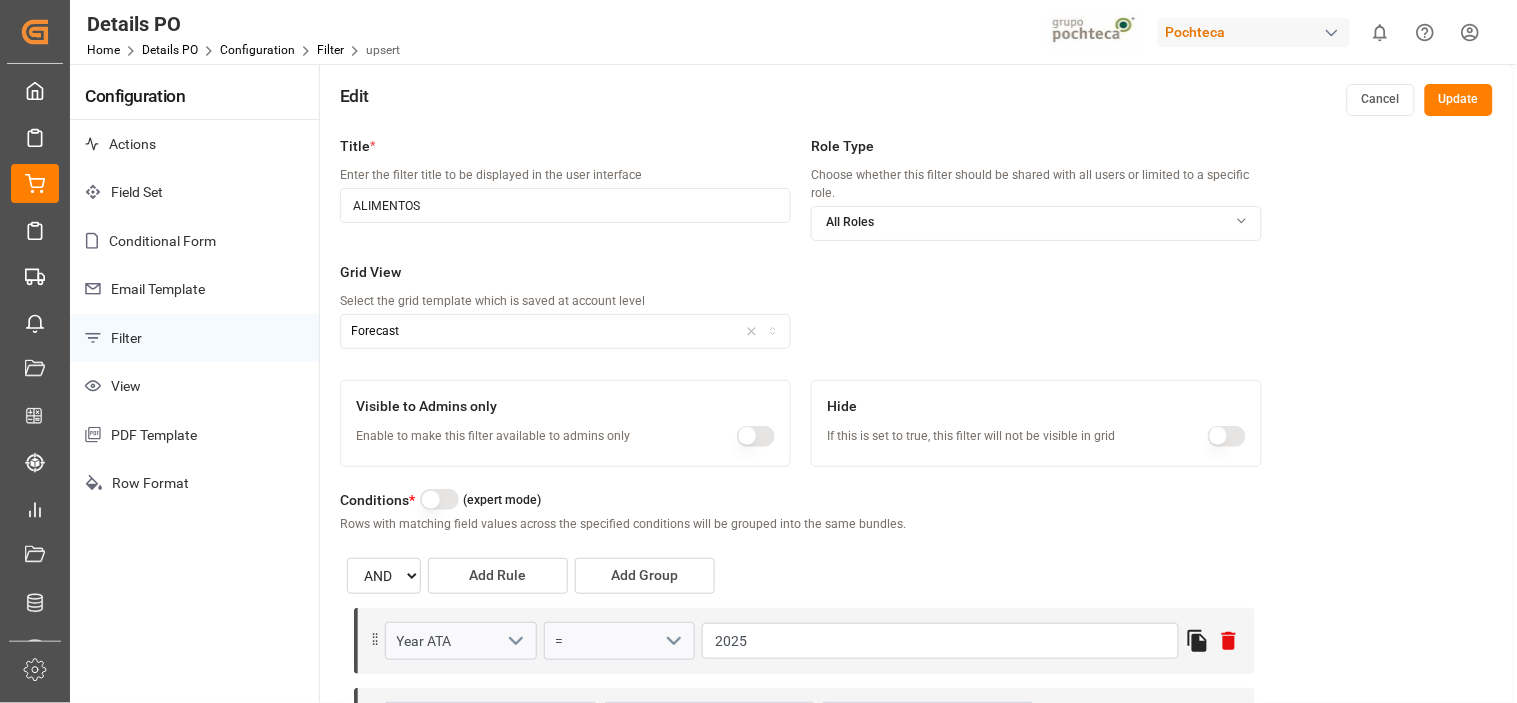 click on "Cancel" at bounding box center (1381, 100) 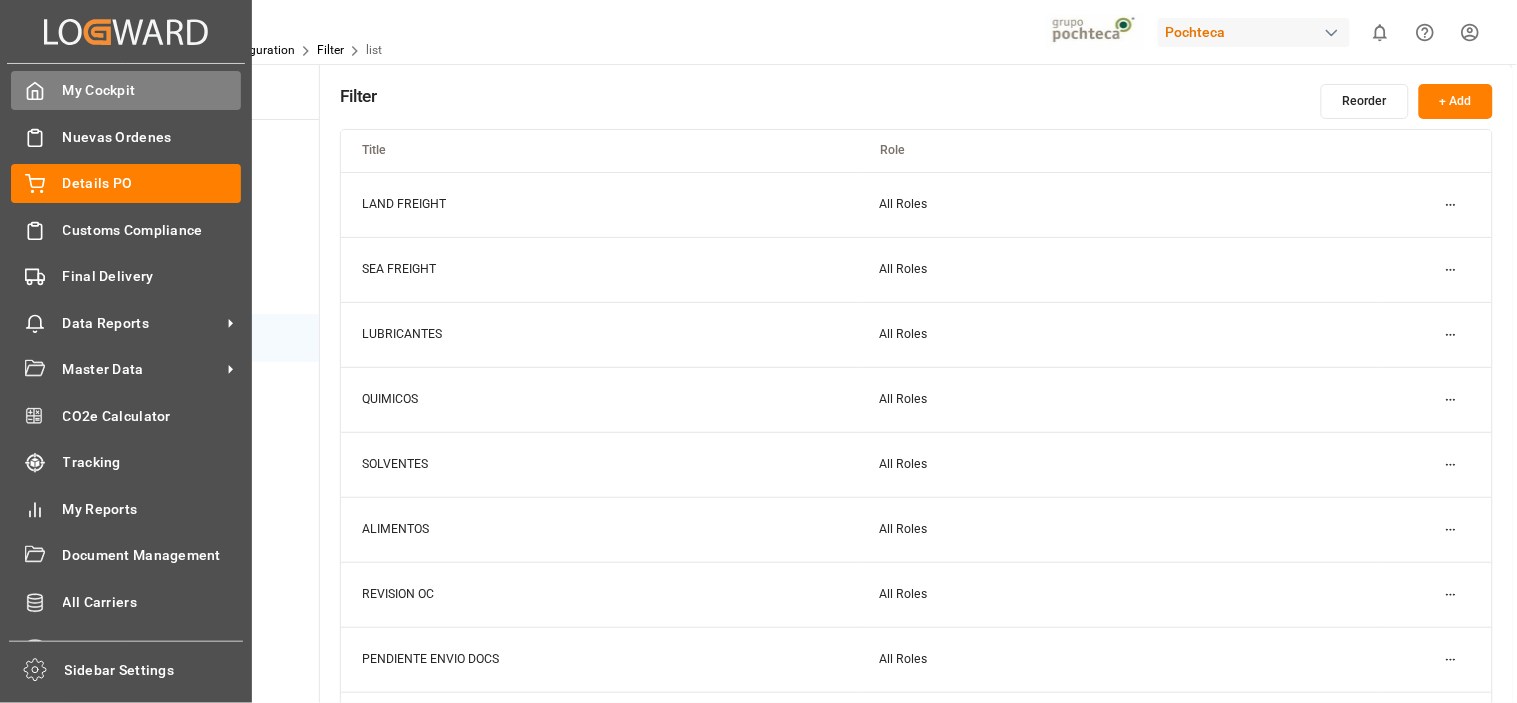 click 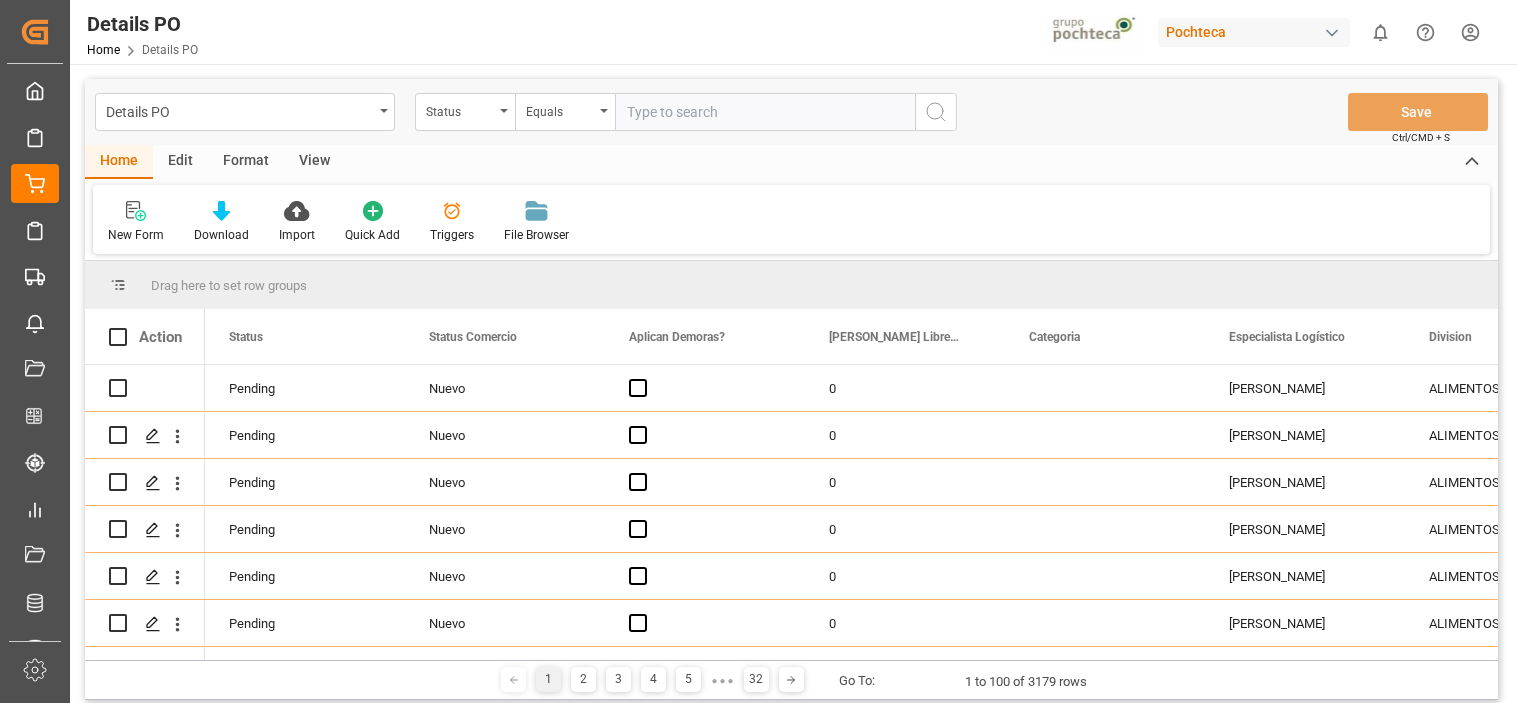 scroll, scrollTop: 0, scrollLeft: 0, axis: both 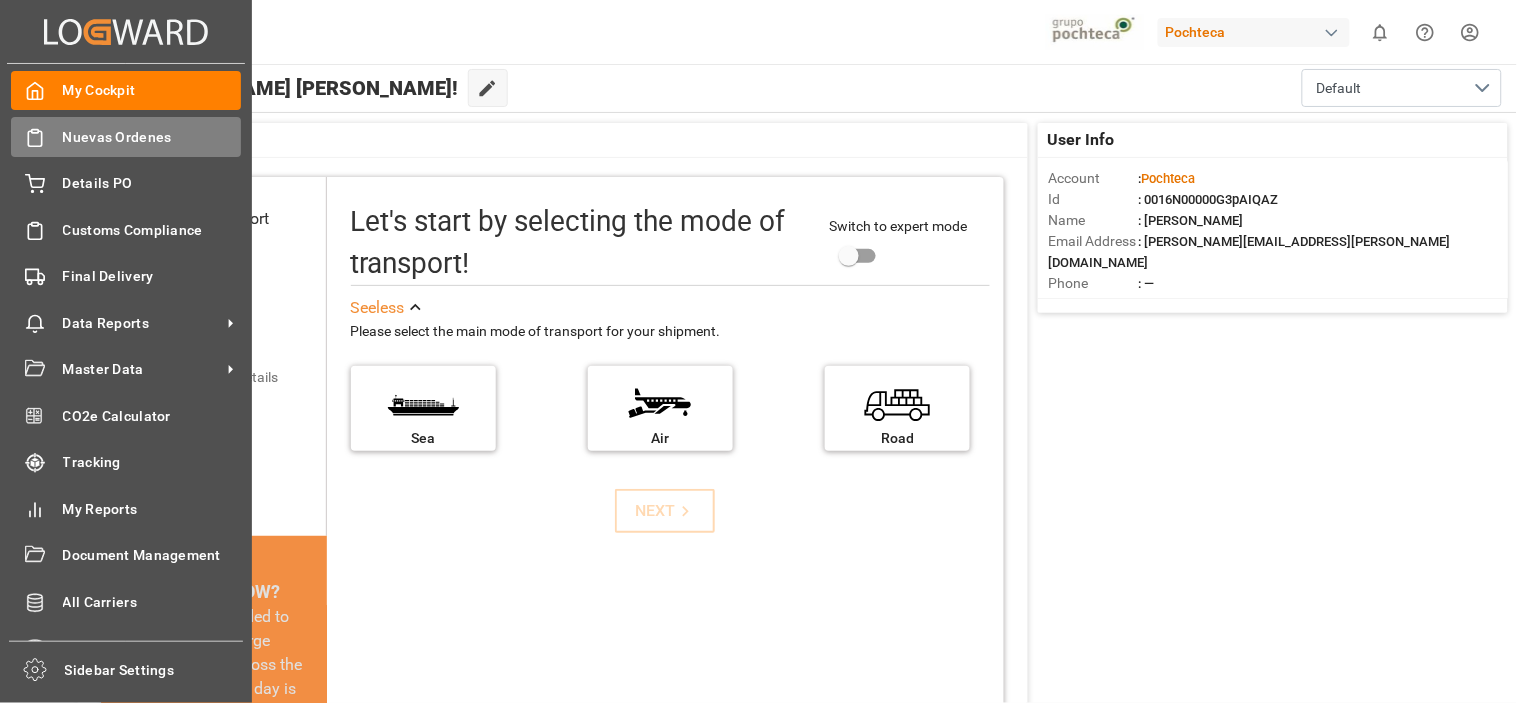 click on "Nuevas Ordenes" at bounding box center (152, 137) 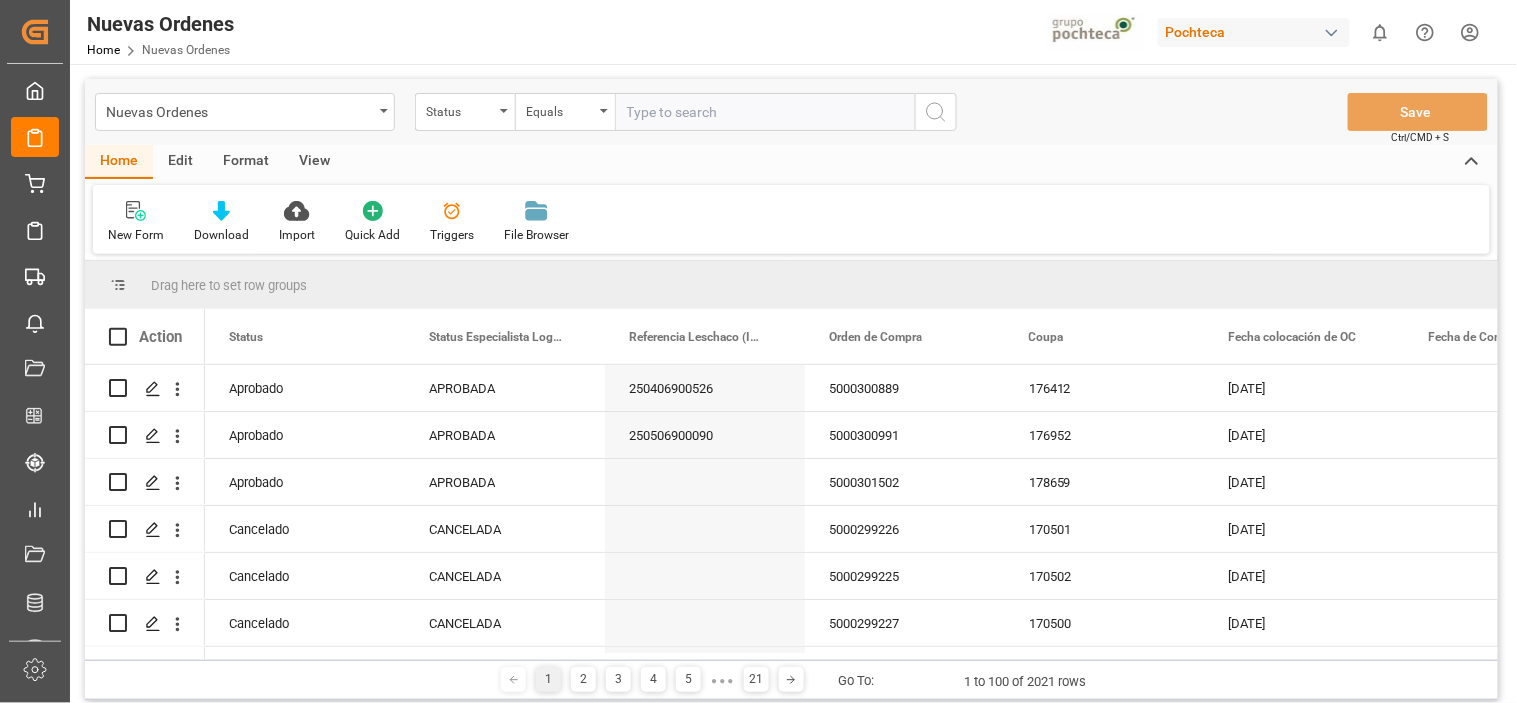 click on "Nuevas Ordenes Home Nuevas Ordenes Pochteca 0 Notifications Only show unread All Watching Mark all categories read No notifications" at bounding box center (786, 32) 